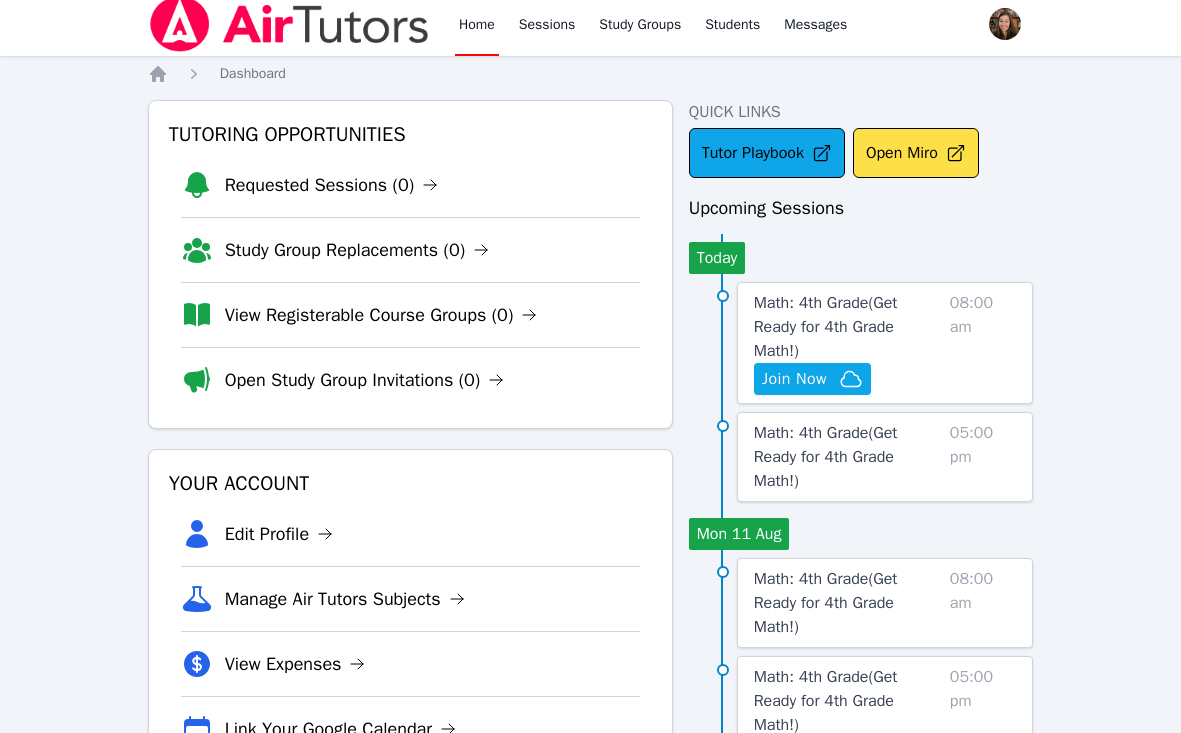 scroll, scrollTop: 30, scrollLeft: 0, axis: vertical 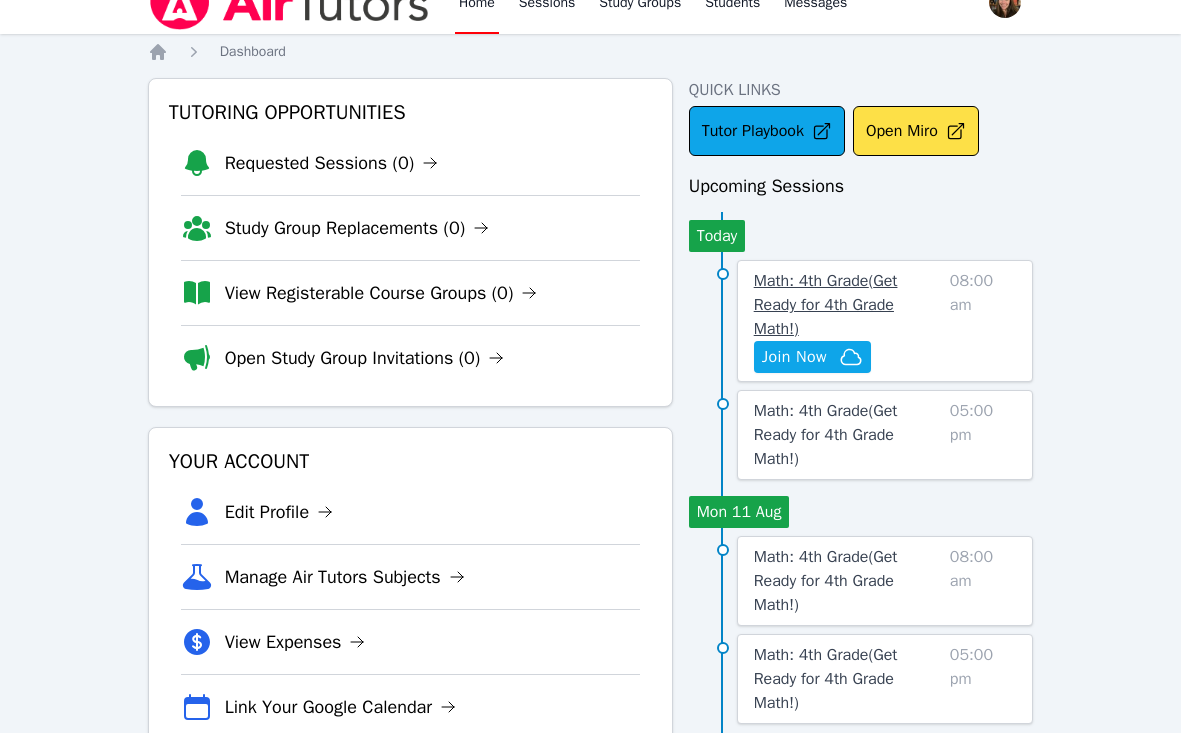 click on "Math: 4th Grade  ( Get Ready for 4th Grade Math! )" at bounding box center (826, 305) 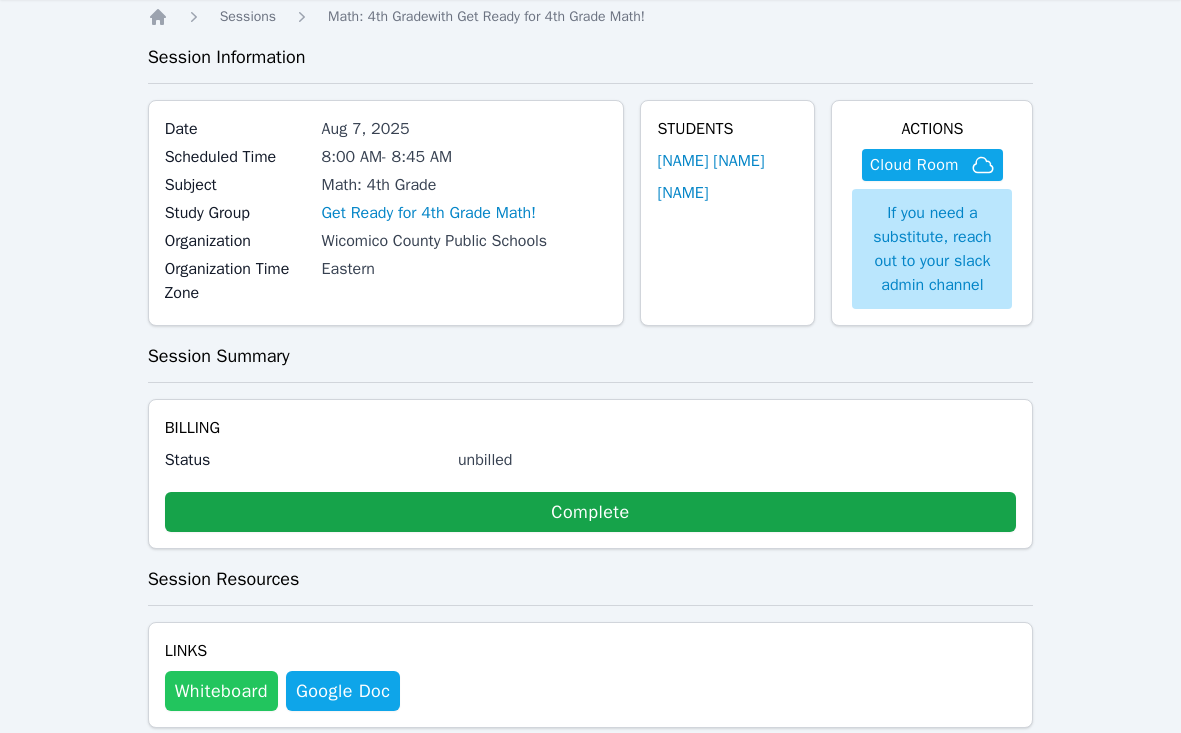 scroll, scrollTop: 119, scrollLeft: 0, axis: vertical 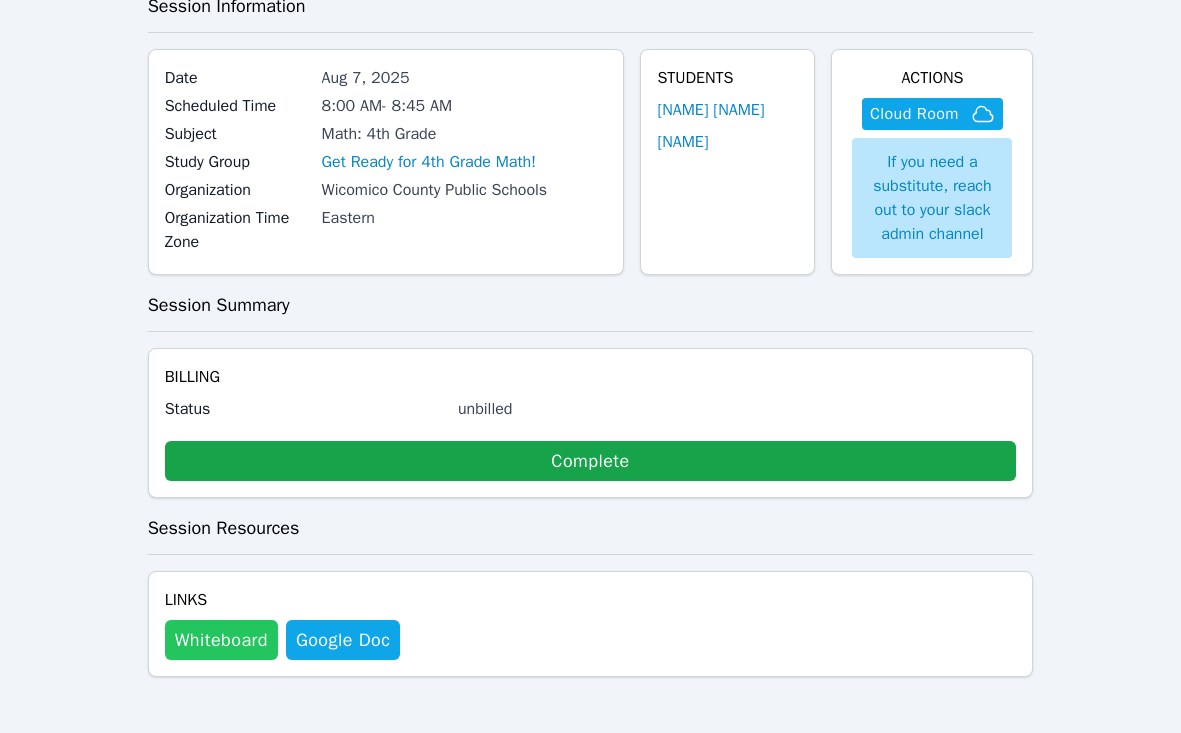 click on "Whiteboard" at bounding box center [221, 640] 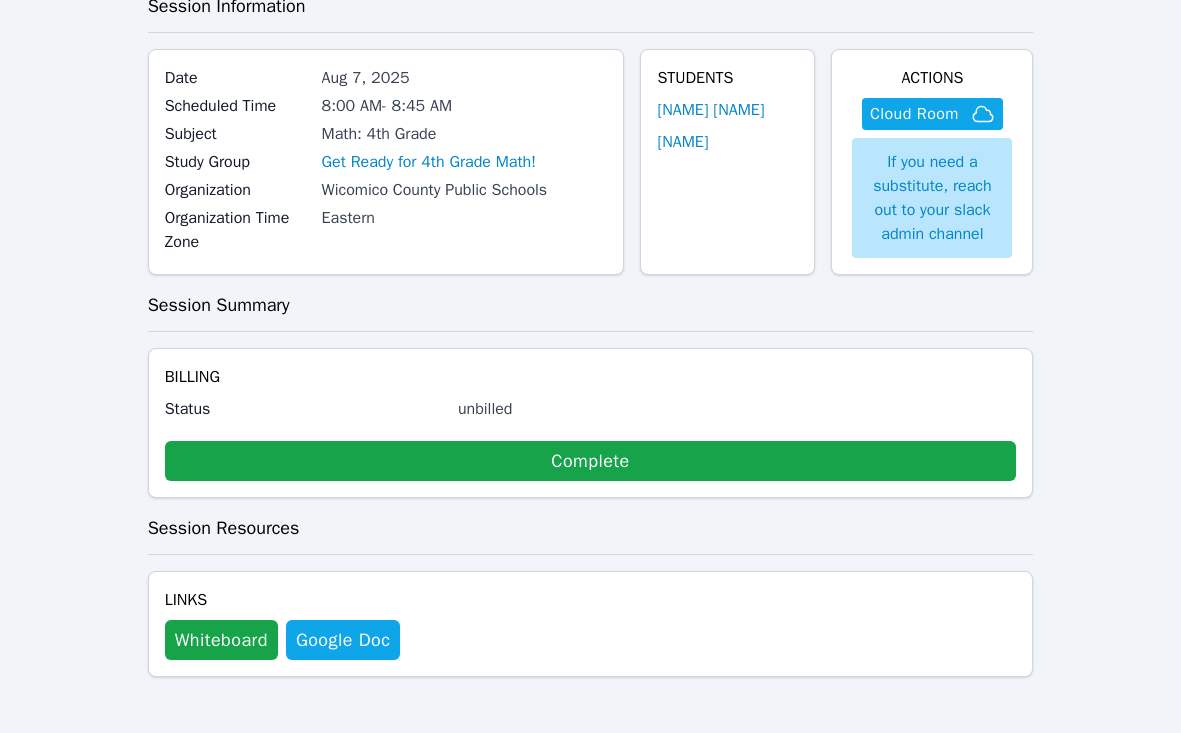click on "Session Summary" at bounding box center (591, 305) 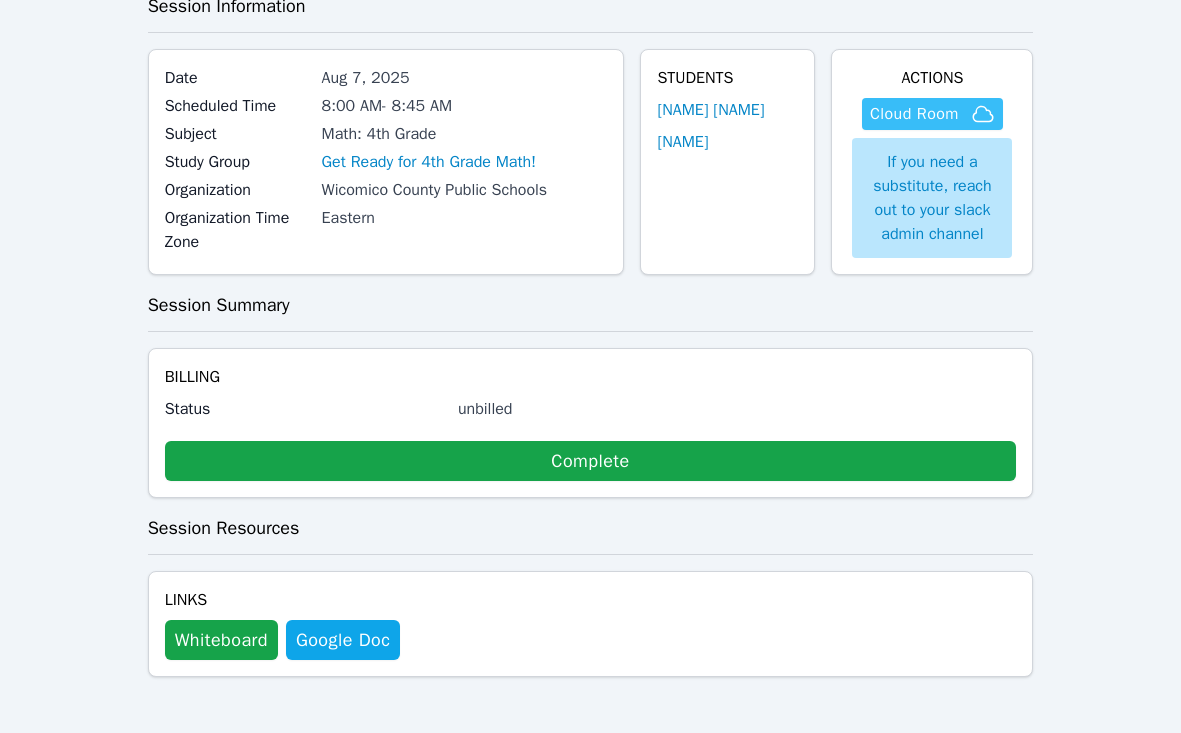 click on "Cloud Room" at bounding box center (914, 114) 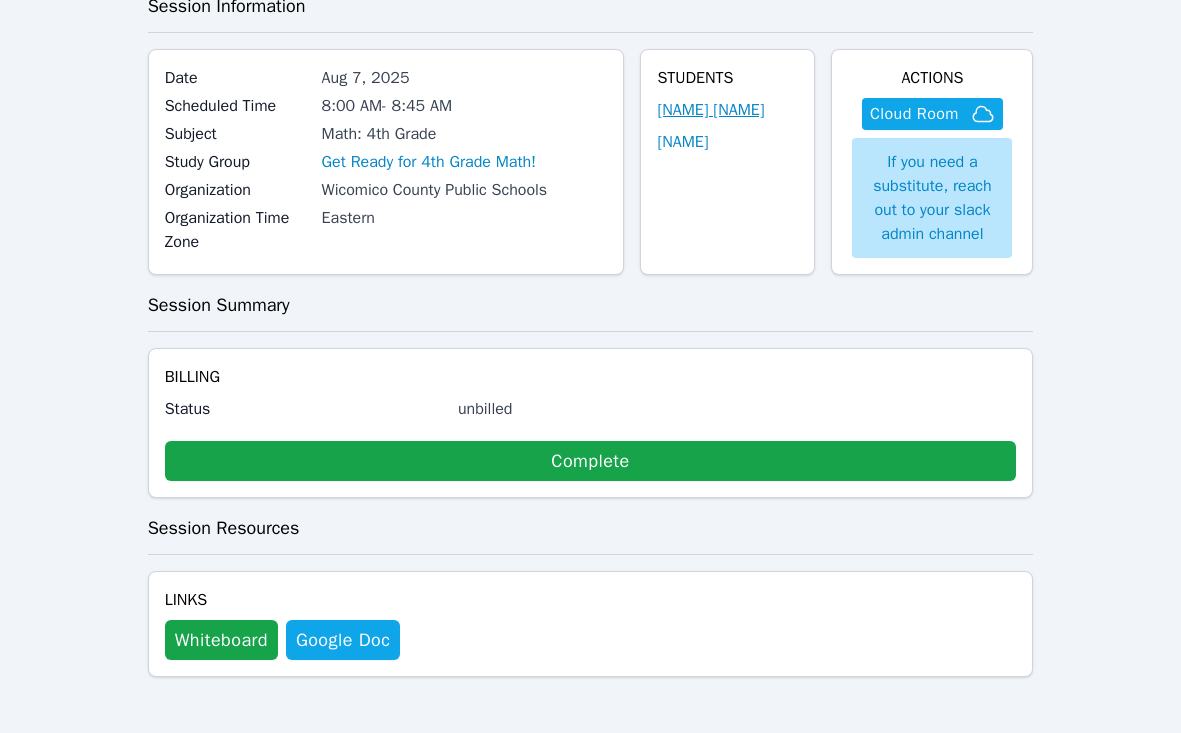 click on "[FIRST] [LAST]" at bounding box center [710, 110] 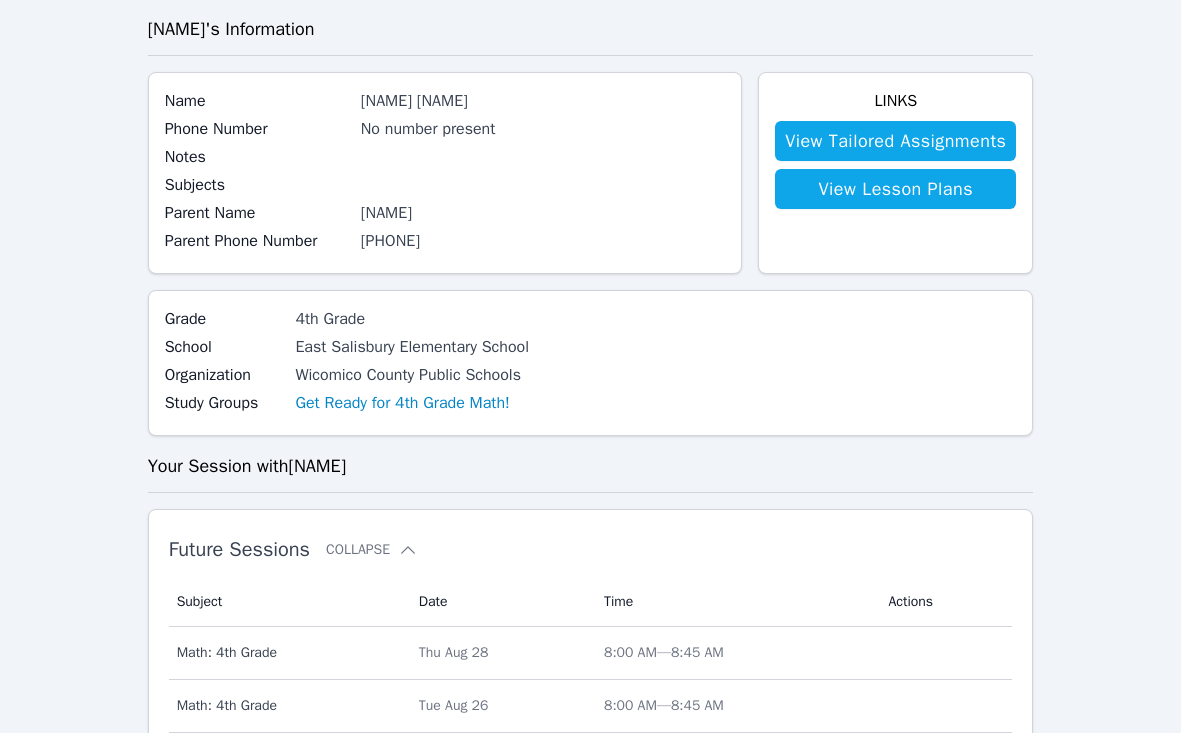 scroll, scrollTop: 111, scrollLeft: 0, axis: vertical 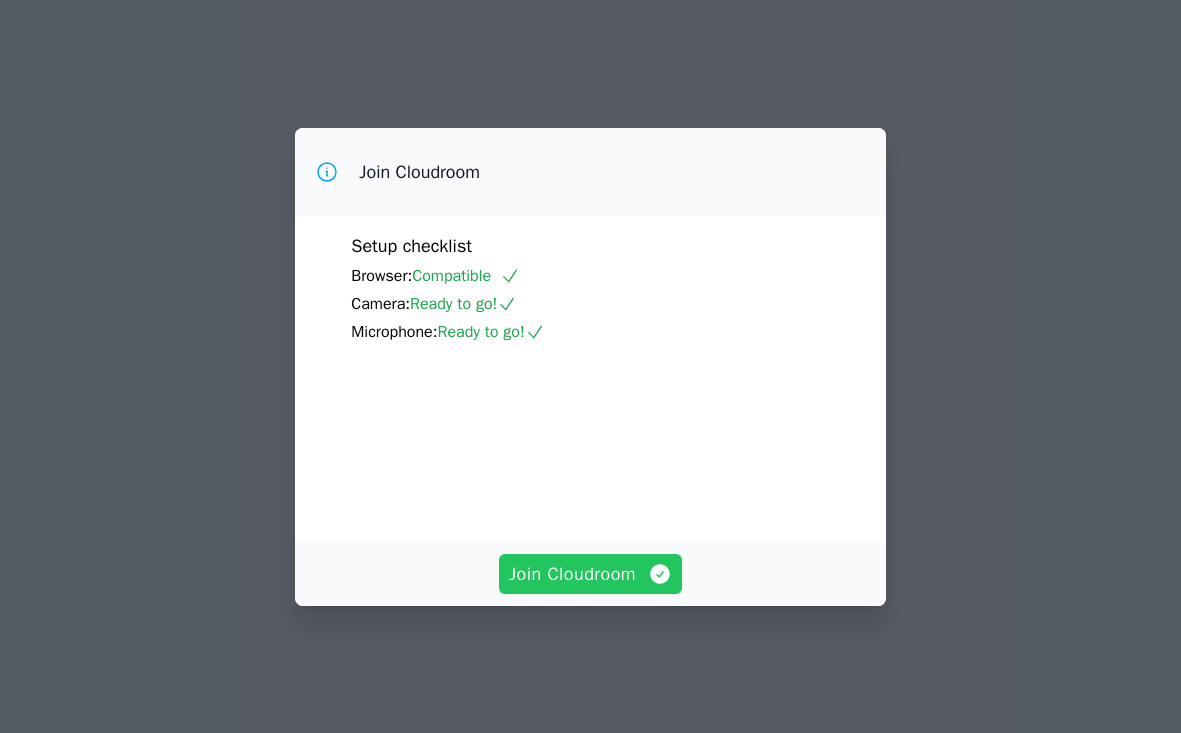 click on "Join Cloudroom" at bounding box center [590, 574] 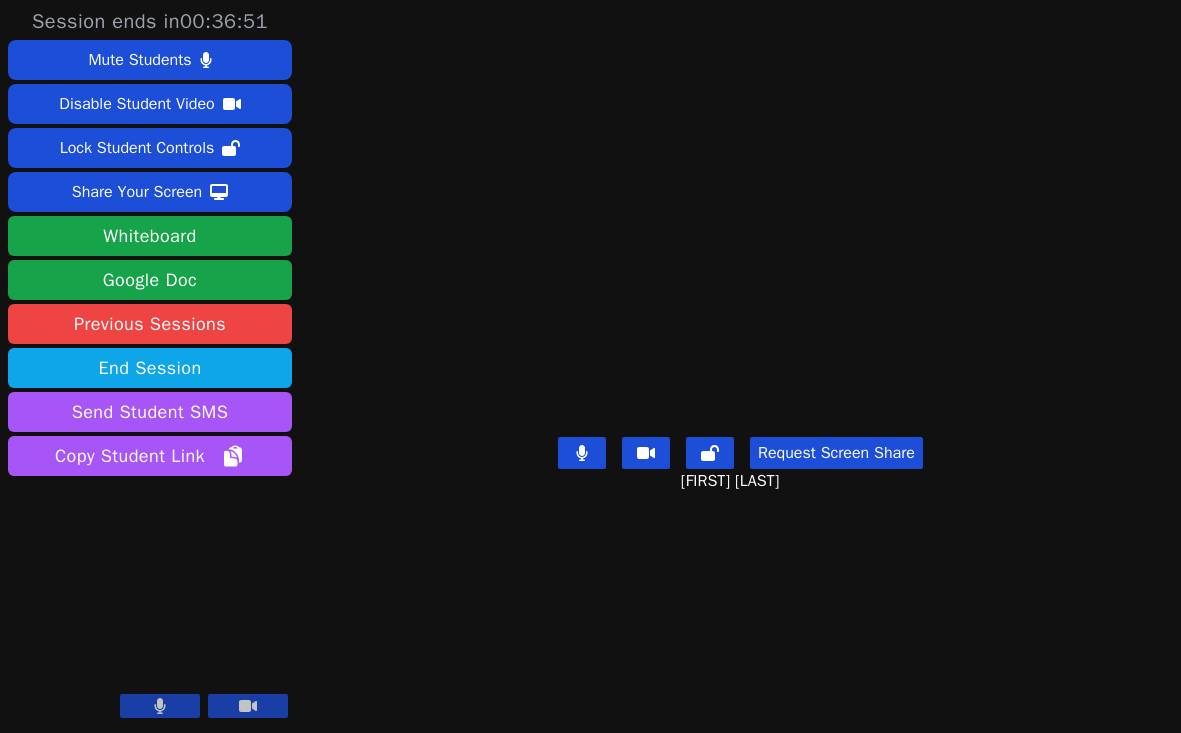 click at bounding box center [740, 326] 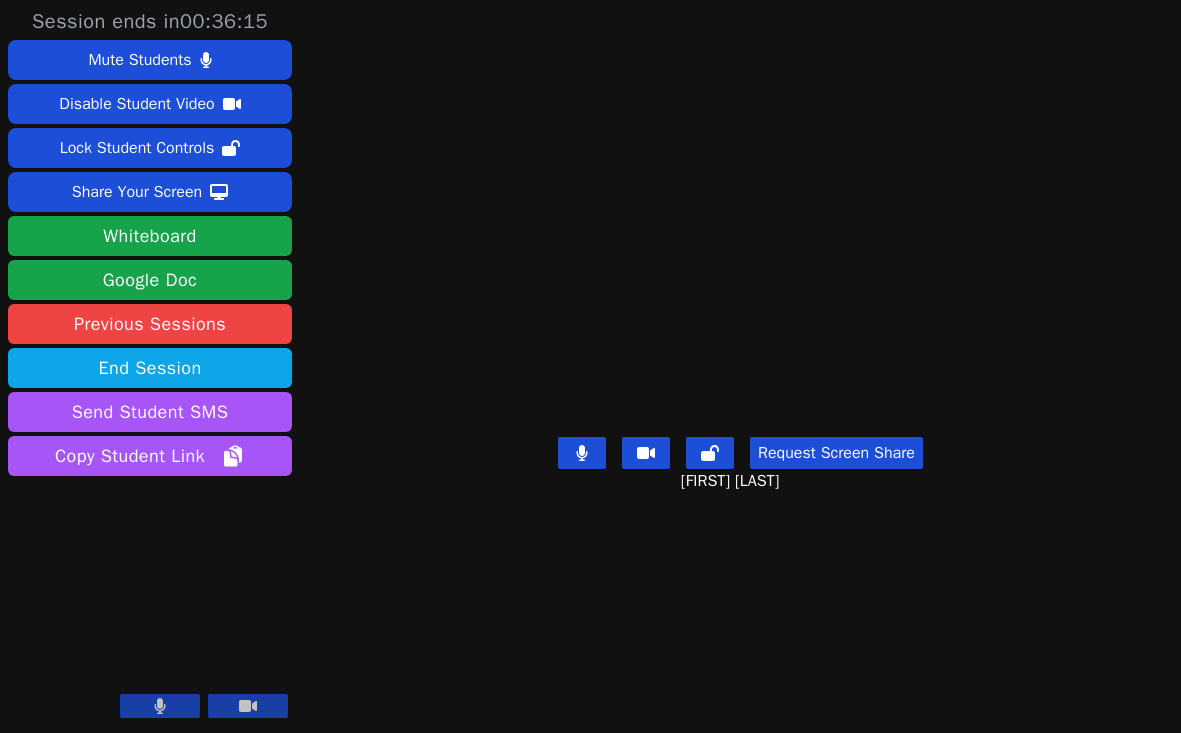 click on "[FIRST] [LAST]   Request Screen Share [FIRST] [LAST]" at bounding box center (740, 366) 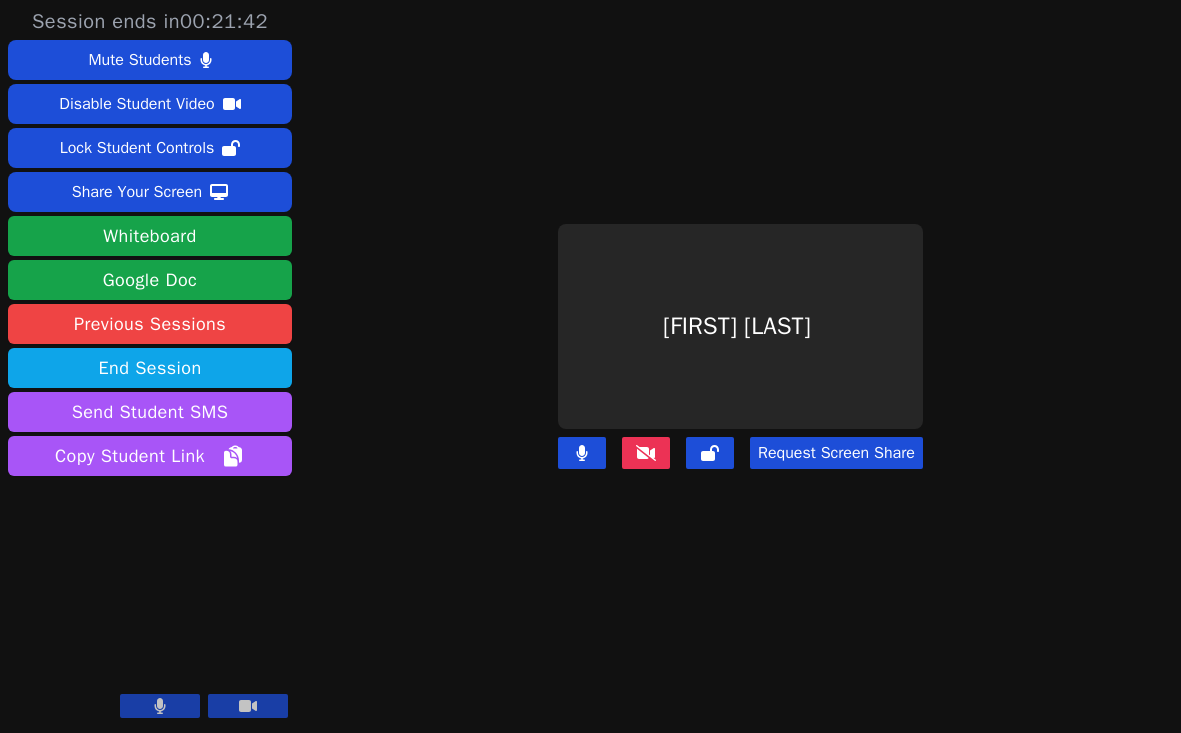 click on "[FIRST] [LAST]   Request Screen Share" at bounding box center [740, 366] 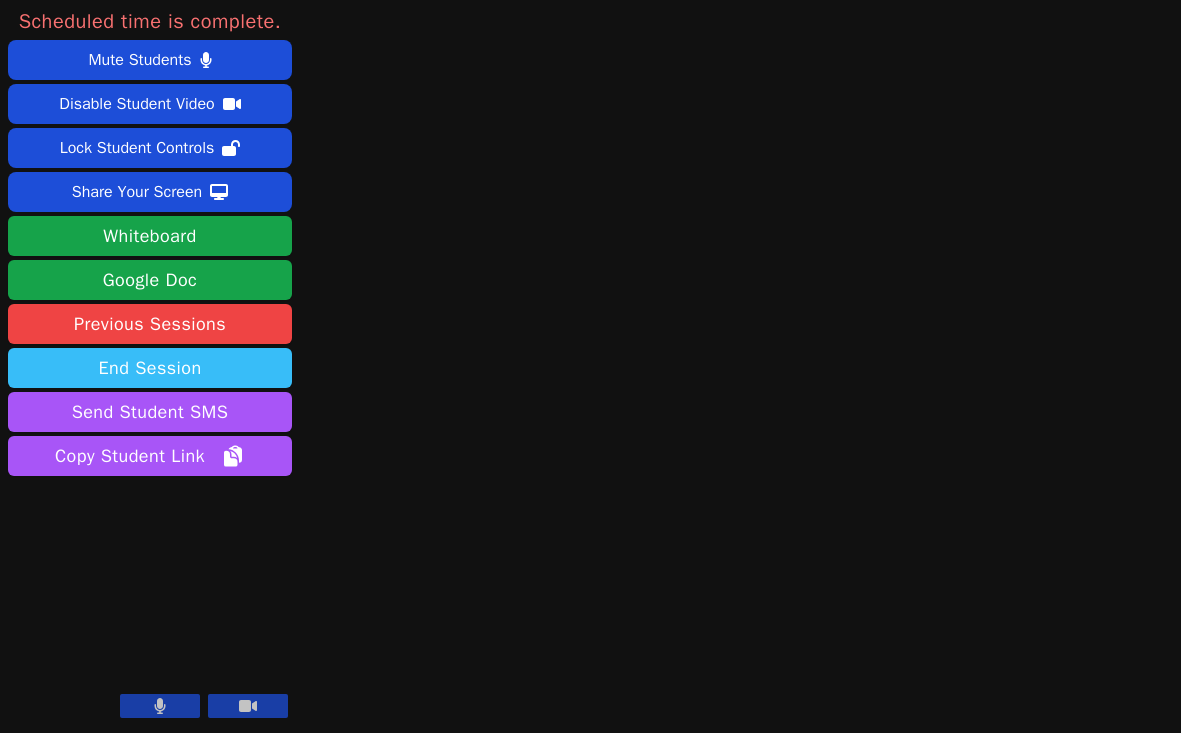 click on "End Session" at bounding box center [150, 368] 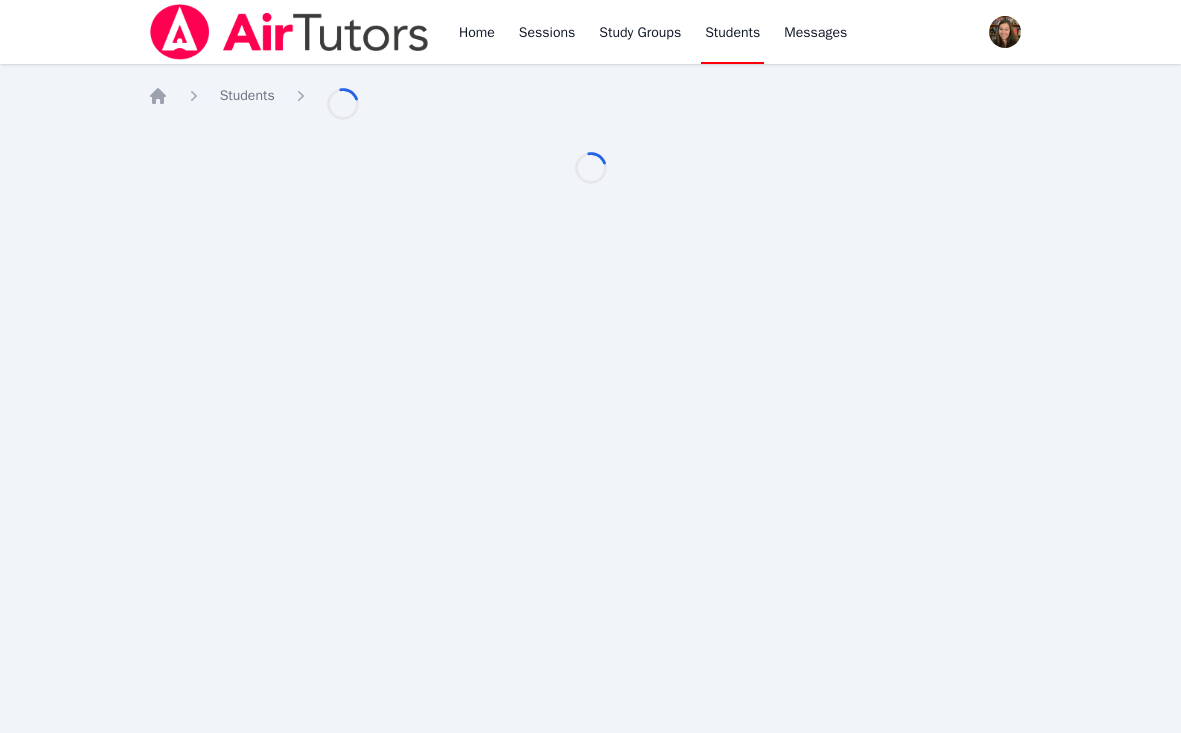 scroll, scrollTop: 0, scrollLeft: 0, axis: both 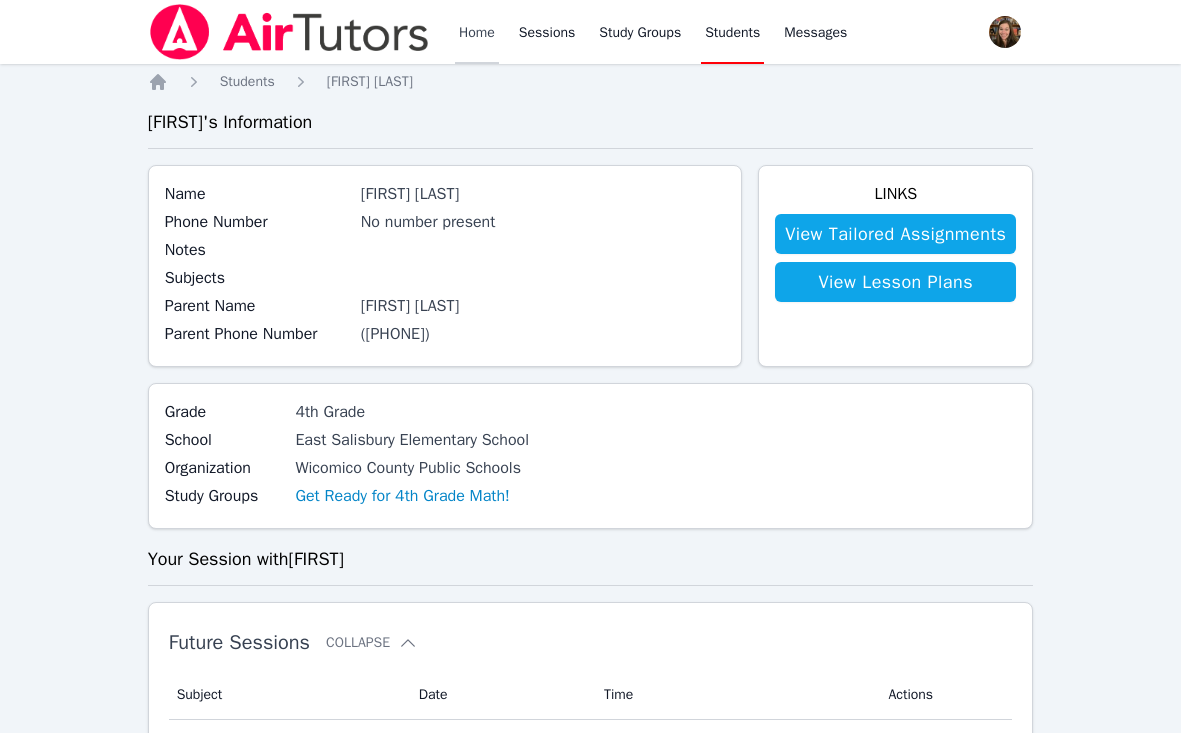 click on "Home" at bounding box center [477, 32] 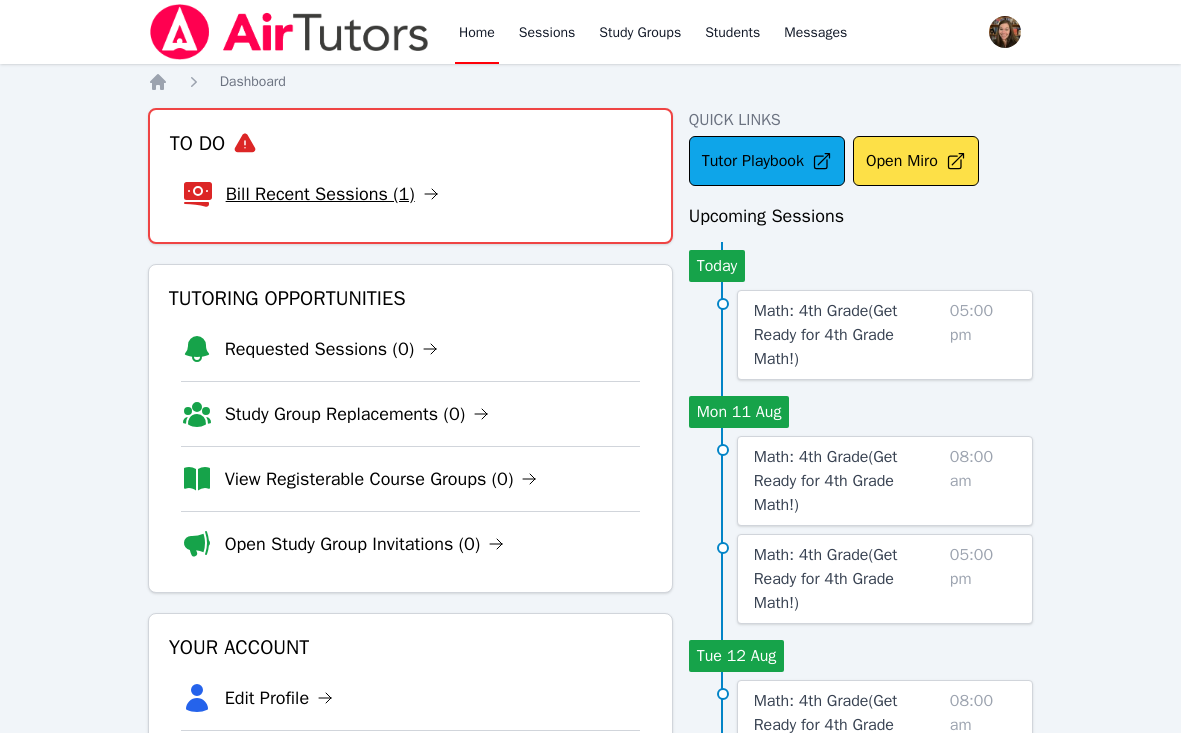 click on "Bill Recent Sessions (1)" at bounding box center [332, 194] 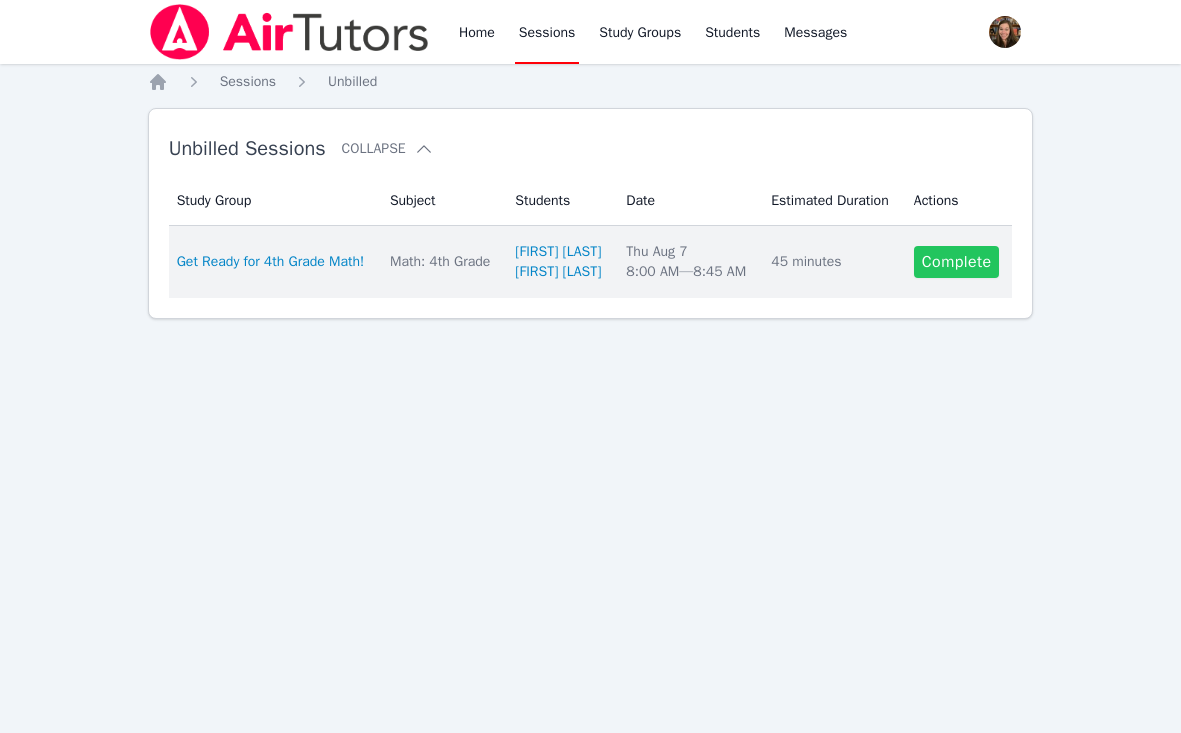 click on "Complete" at bounding box center (957, 262) 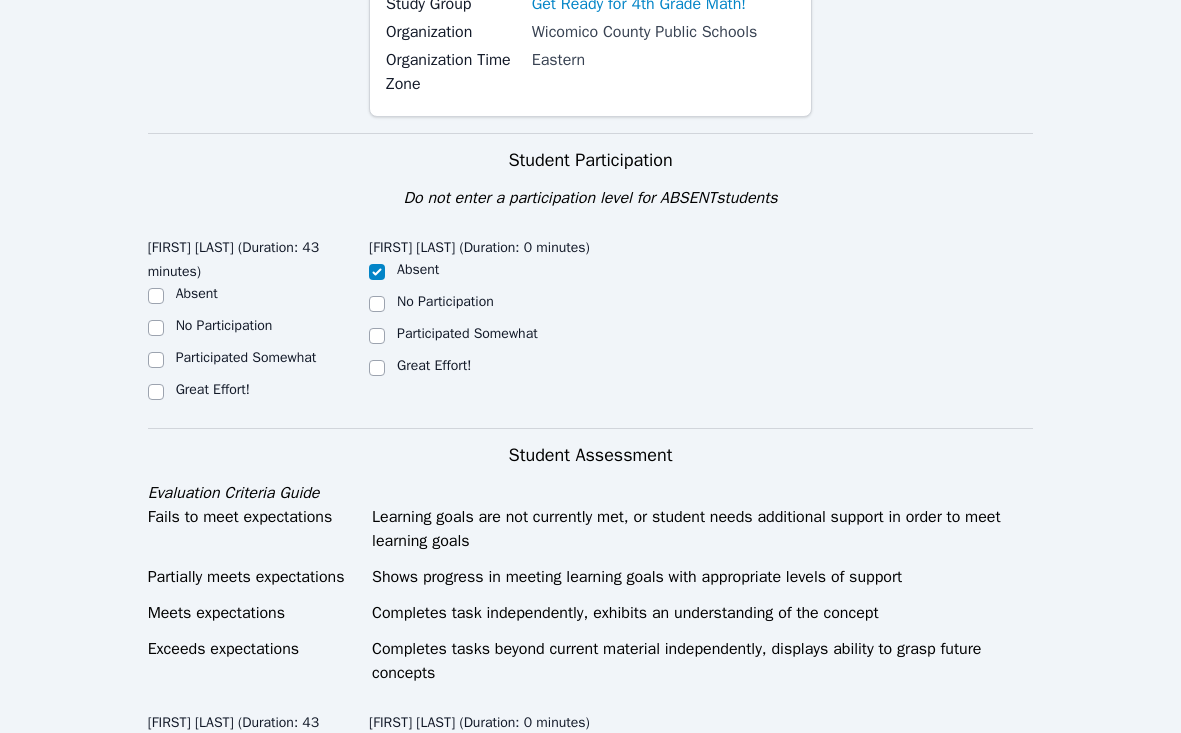 scroll, scrollTop: 335, scrollLeft: 0, axis: vertical 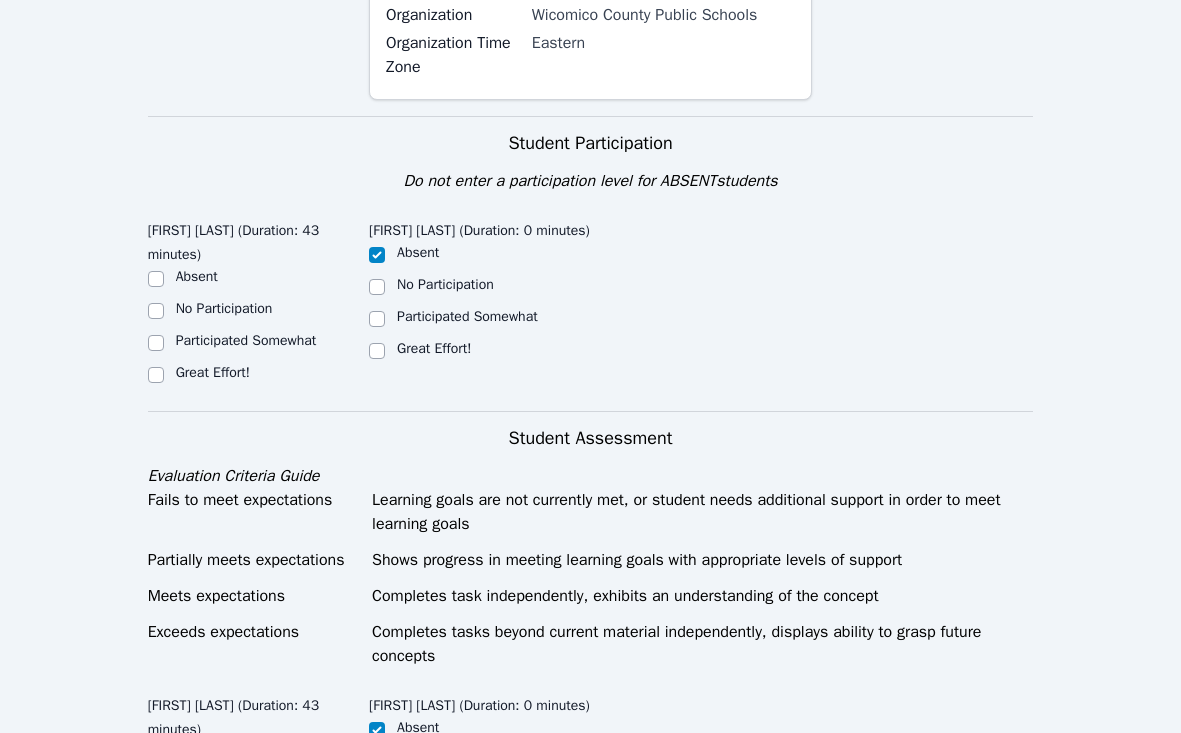 click on "Great Effort!" at bounding box center (213, 372) 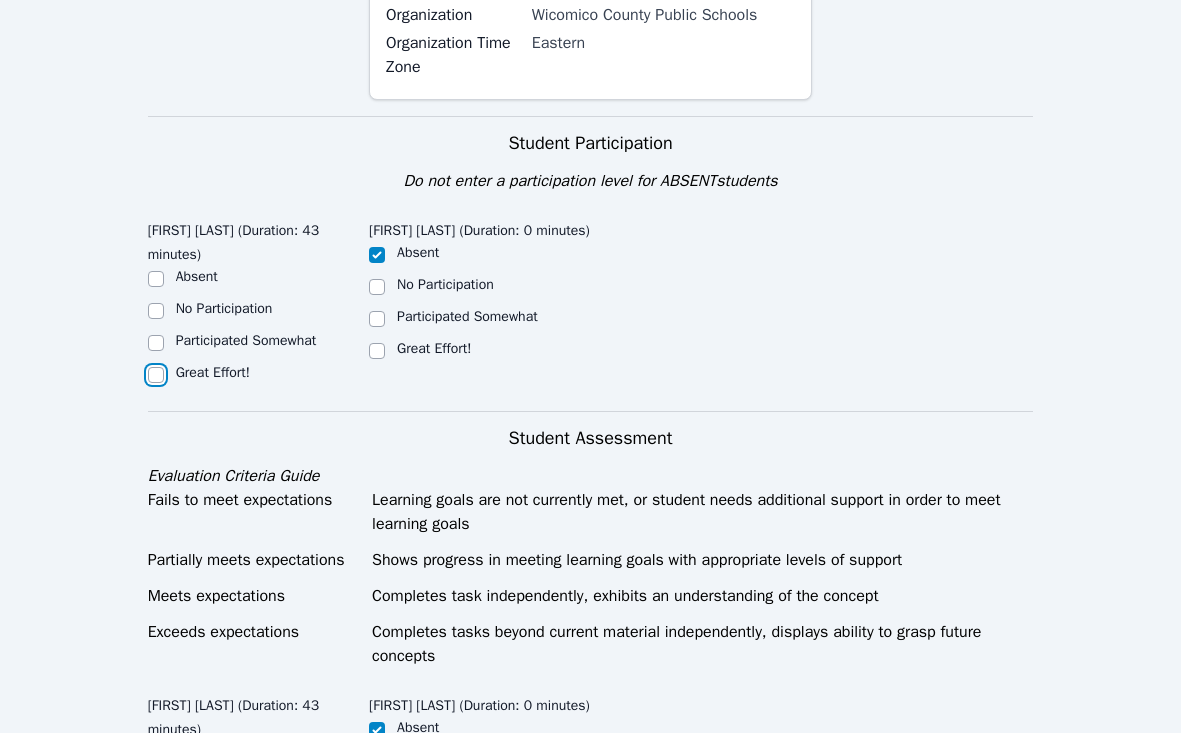 click on "Great Effort!" at bounding box center (156, 375) 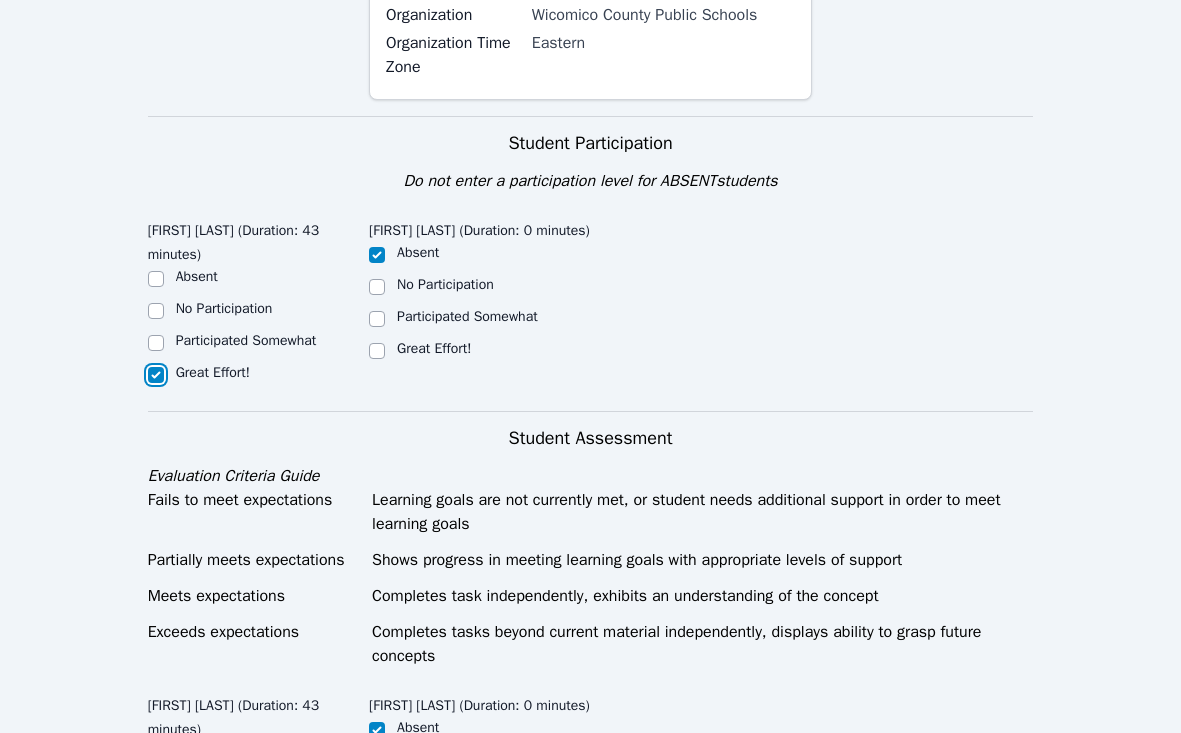 checkbox on "true" 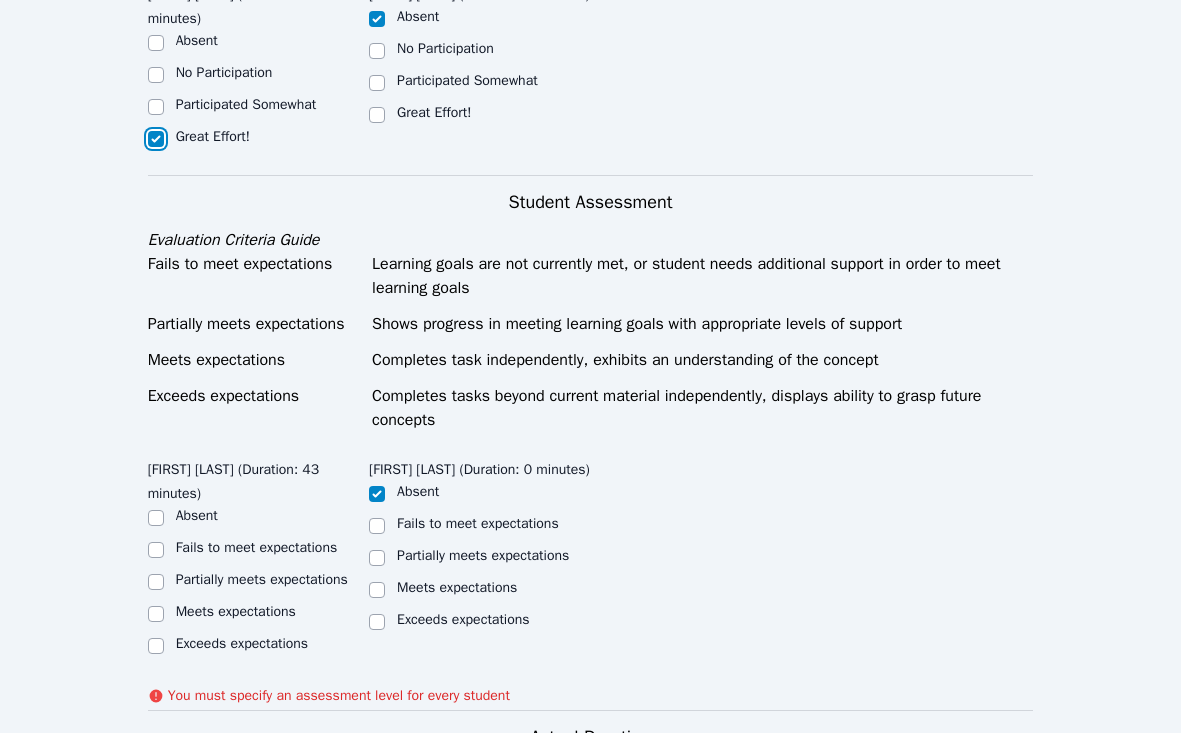 scroll, scrollTop: 602, scrollLeft: 0, axis: vertical 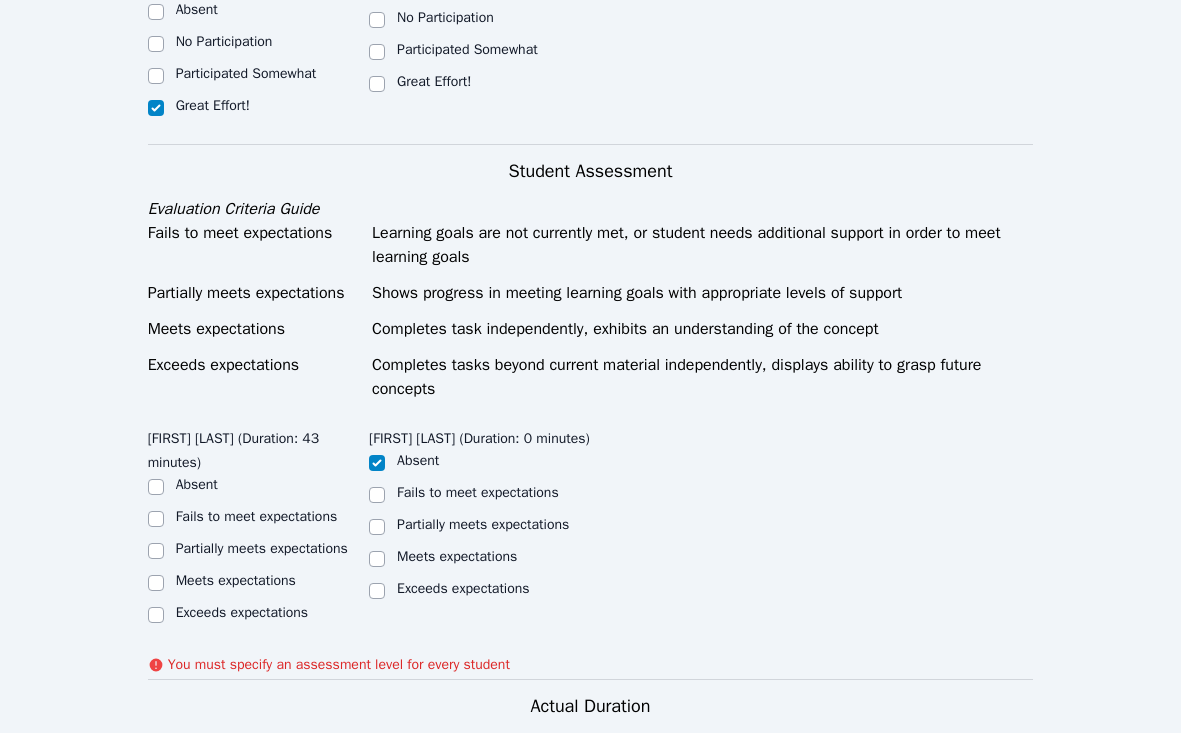 click on "Exceeds expectations" at bounding box center [242, 613] 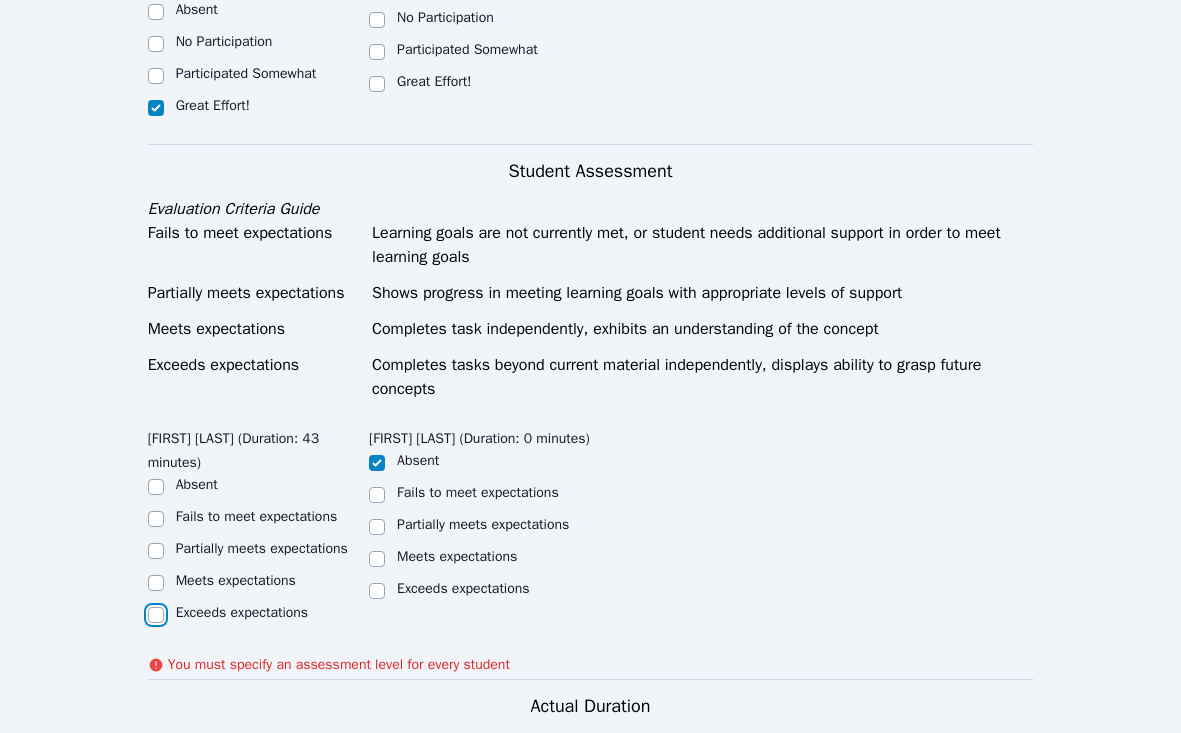 click on "Exceeds expectations" at bounding box center [156, 615] 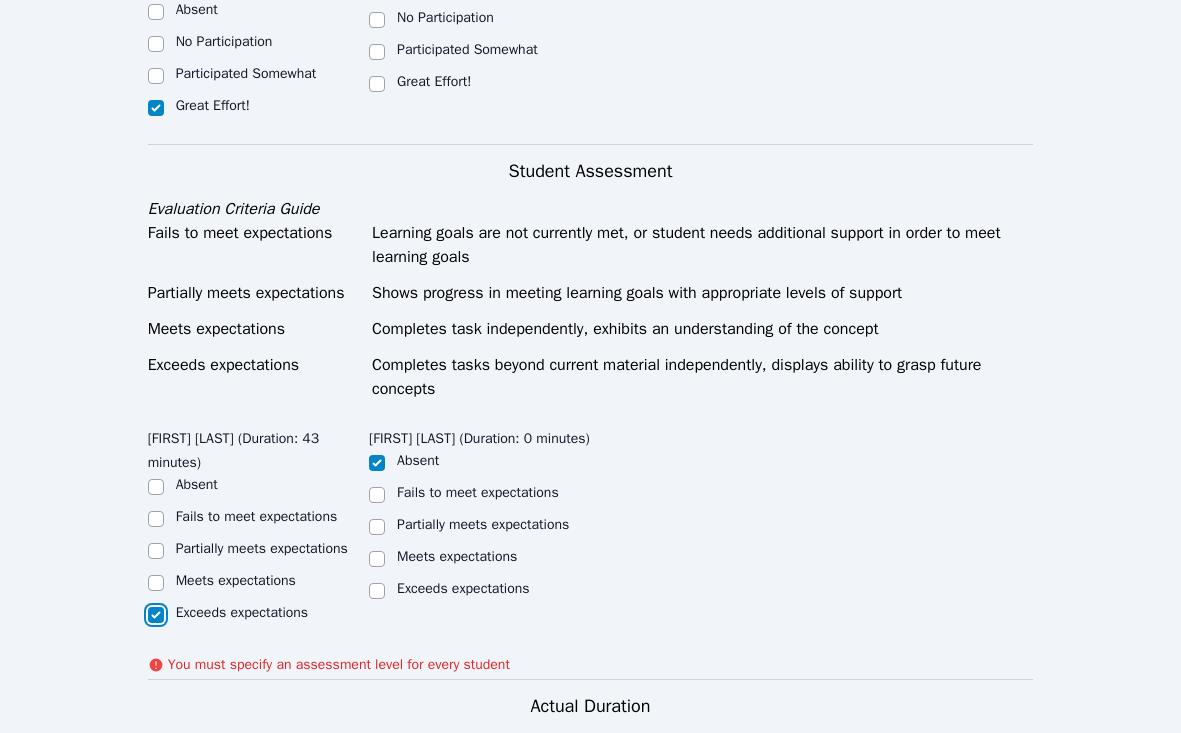 checkbox on "true" 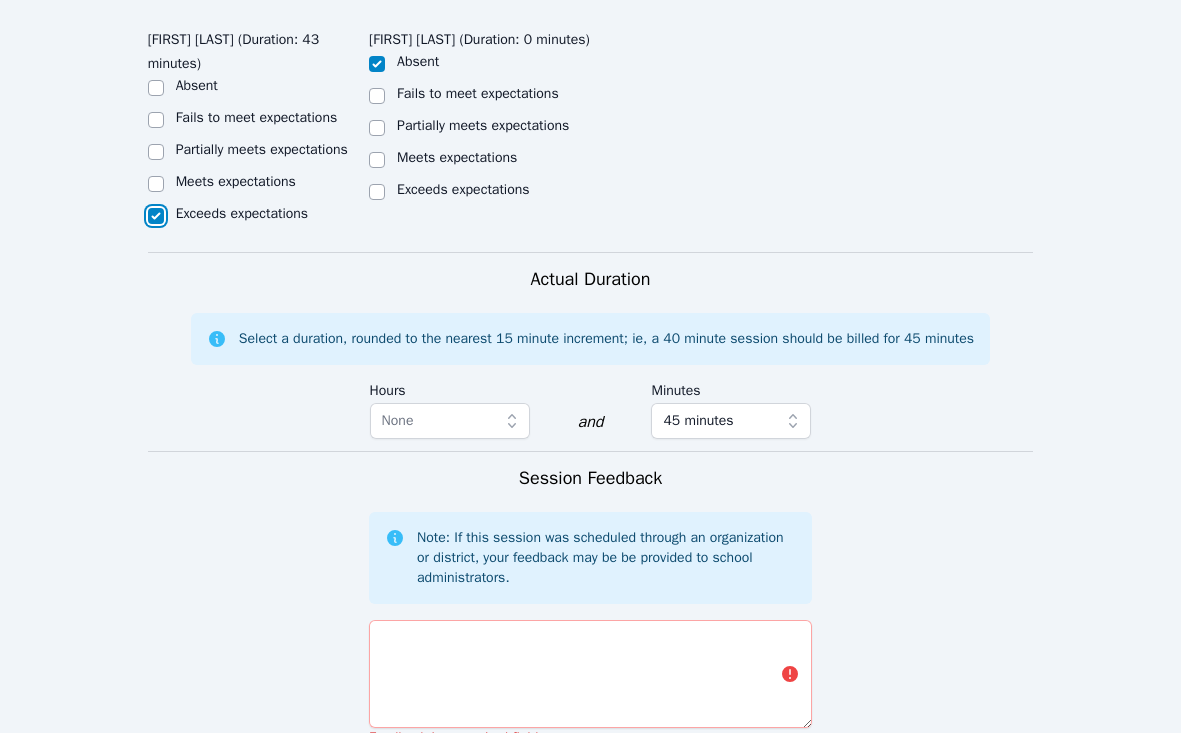scroll, scrollTop: 1181, scrollLeft: 0, axis: vertical 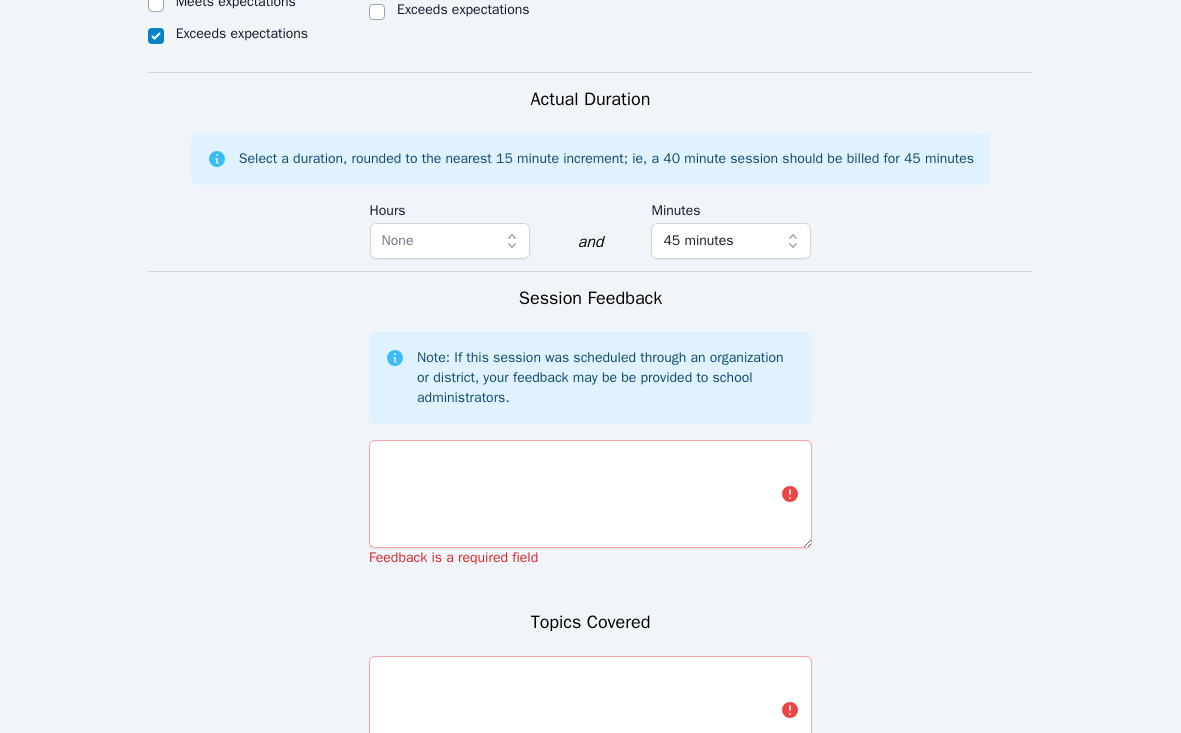 click on "Feedback is a required field" at bounding box center [590, 500] 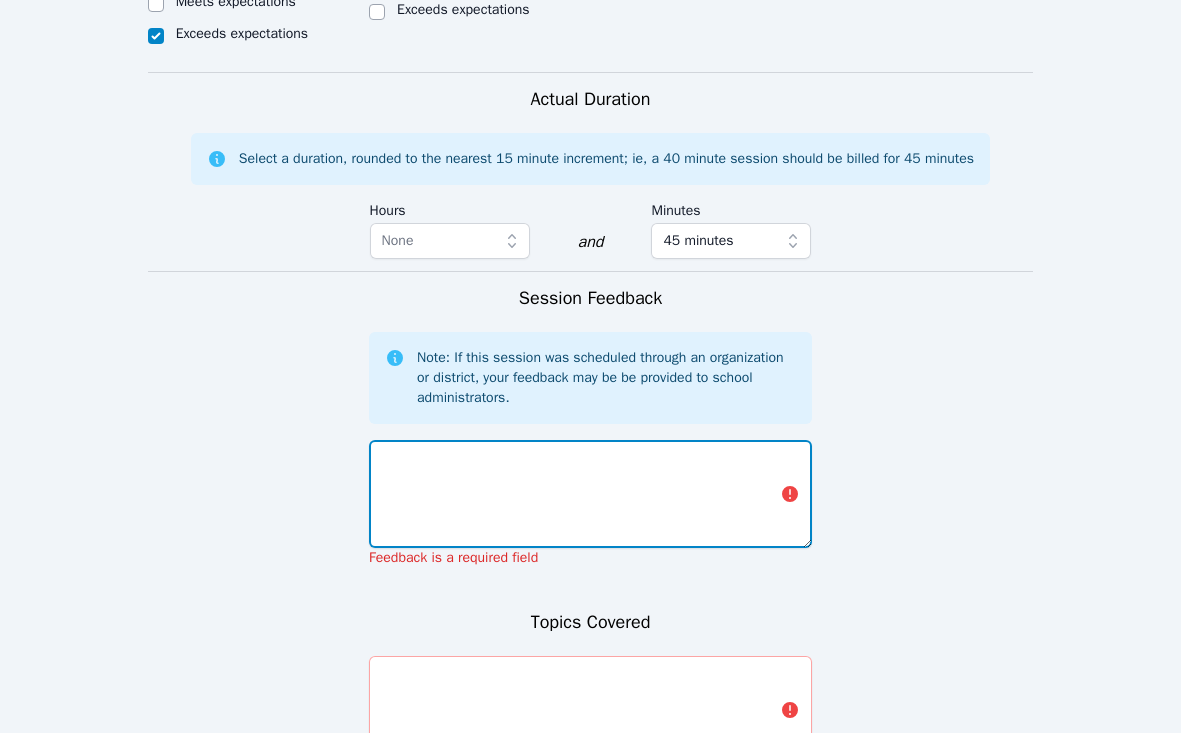 click at bounding box center (590, 494) 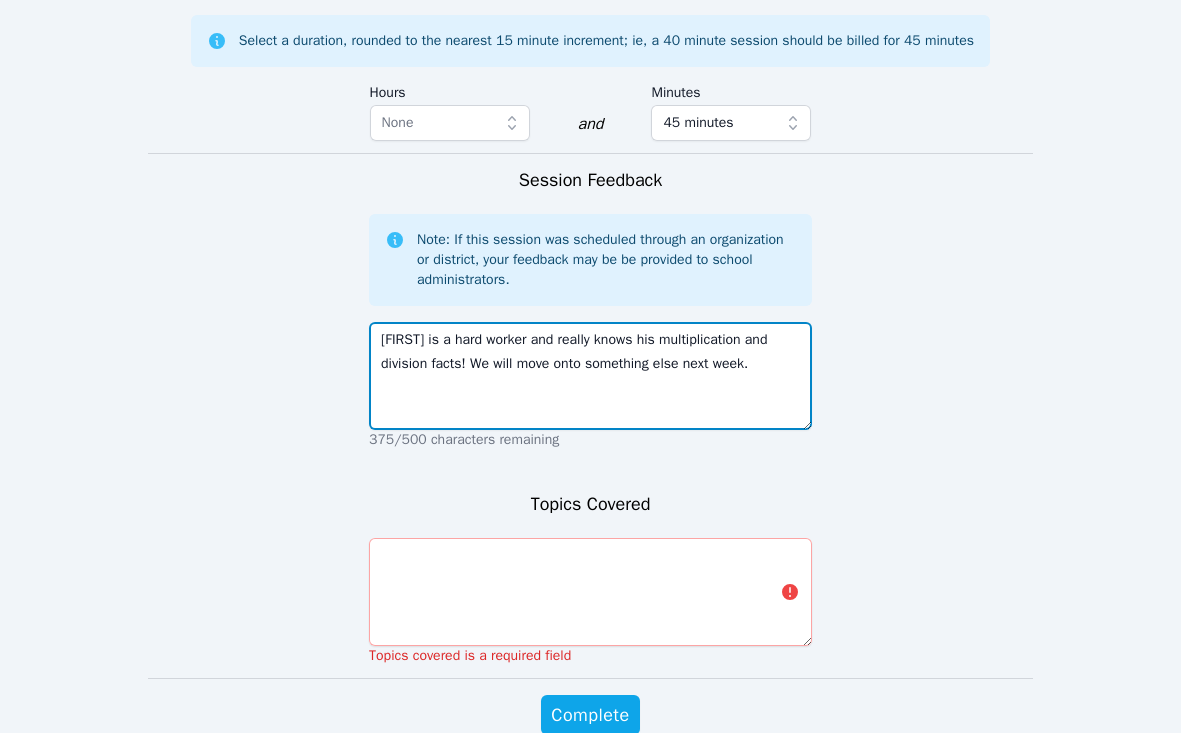 scroll, scrollTop: 1328, scrollLeft: 0, axis: vertical 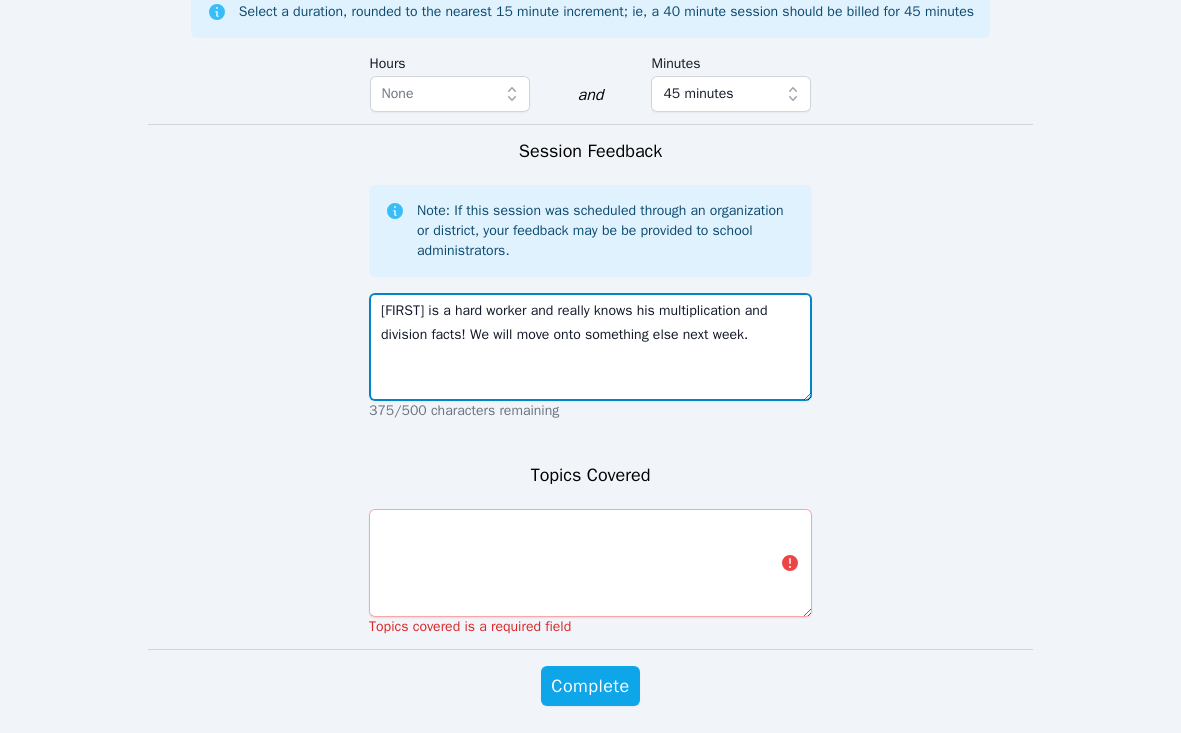 type on "[FIRST] is a hard worker and really knows his multiplication and division facts! We will move onto something else next week." 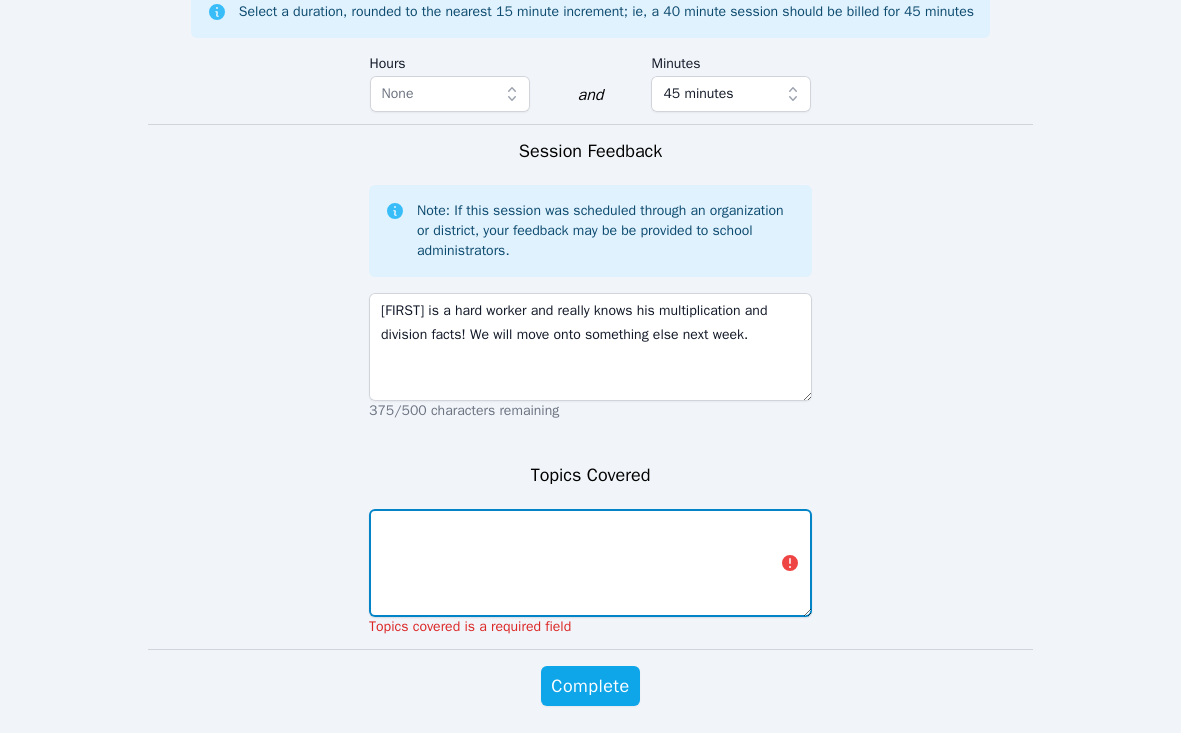 click at bounding box center (590, 563) 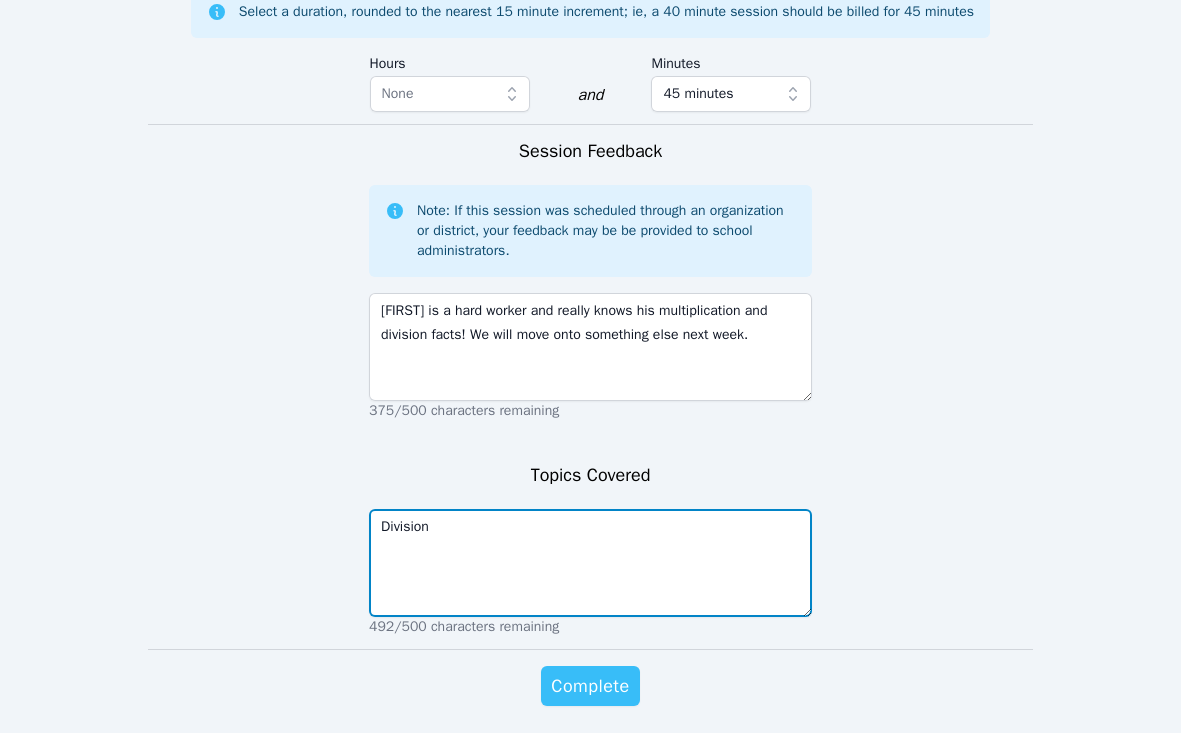 type on "Division" 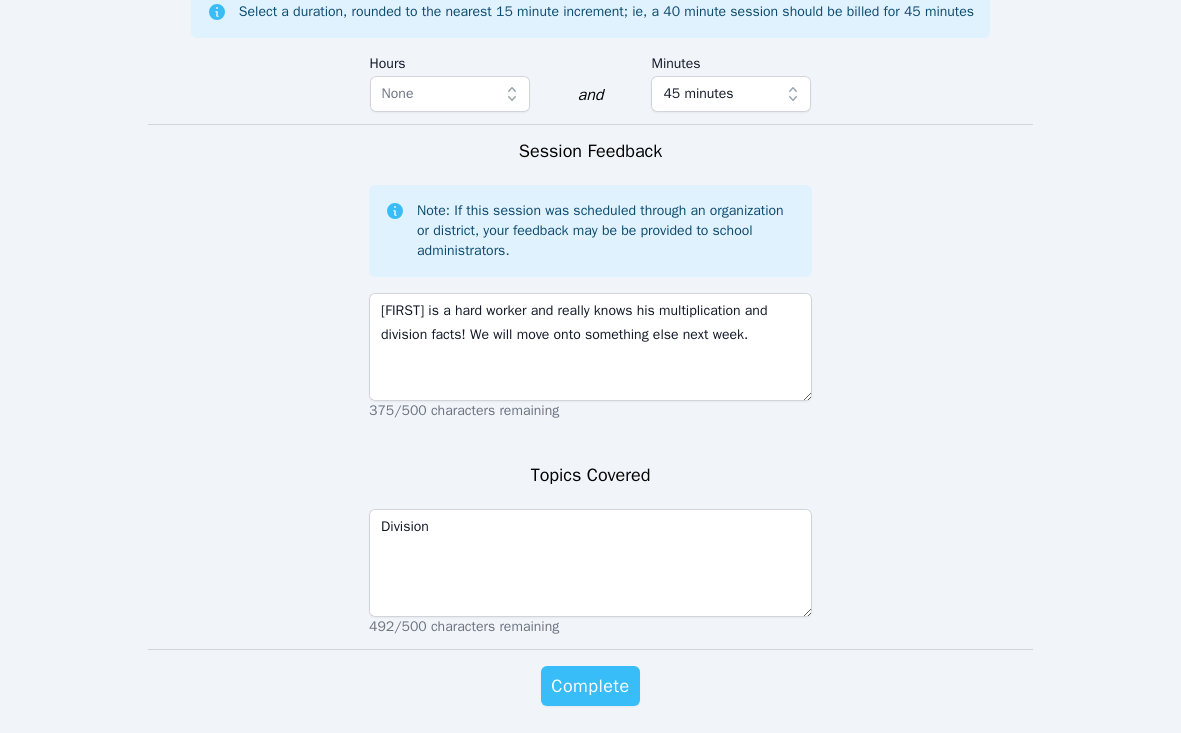 click on "Complete" at bounding box center (590, 686) 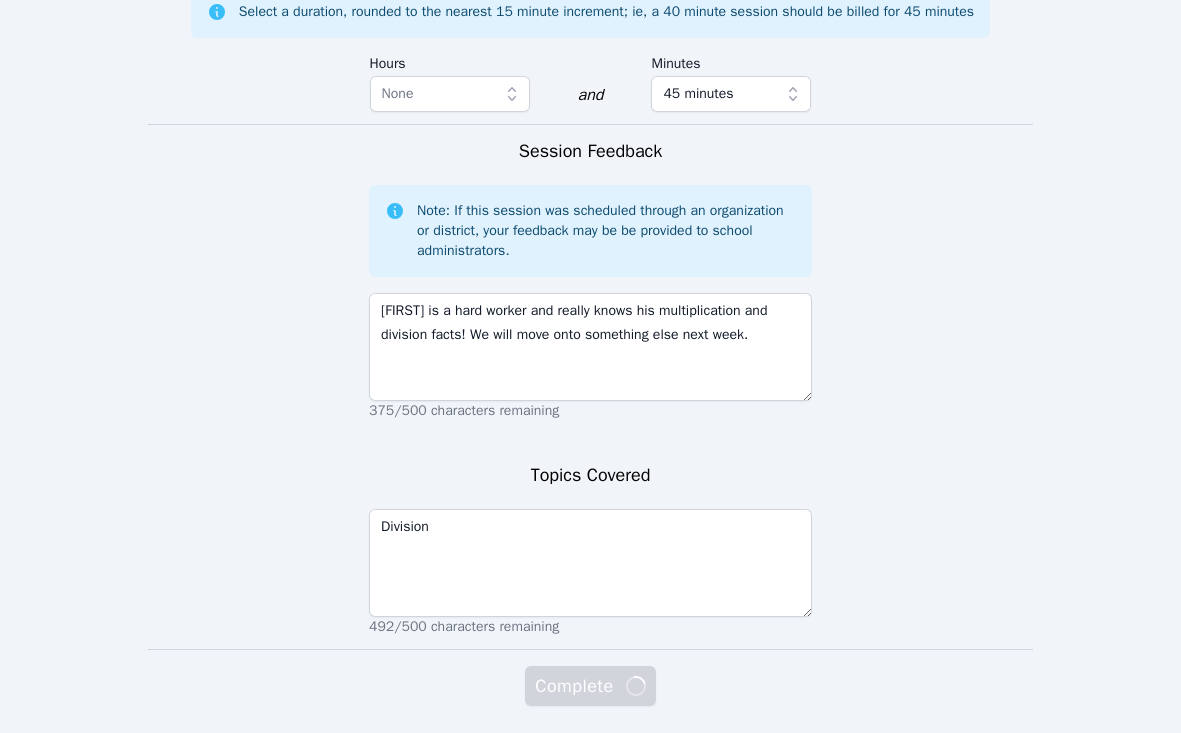 scroll, scrollTop: 0, scrollLeft: 0, axis: both 